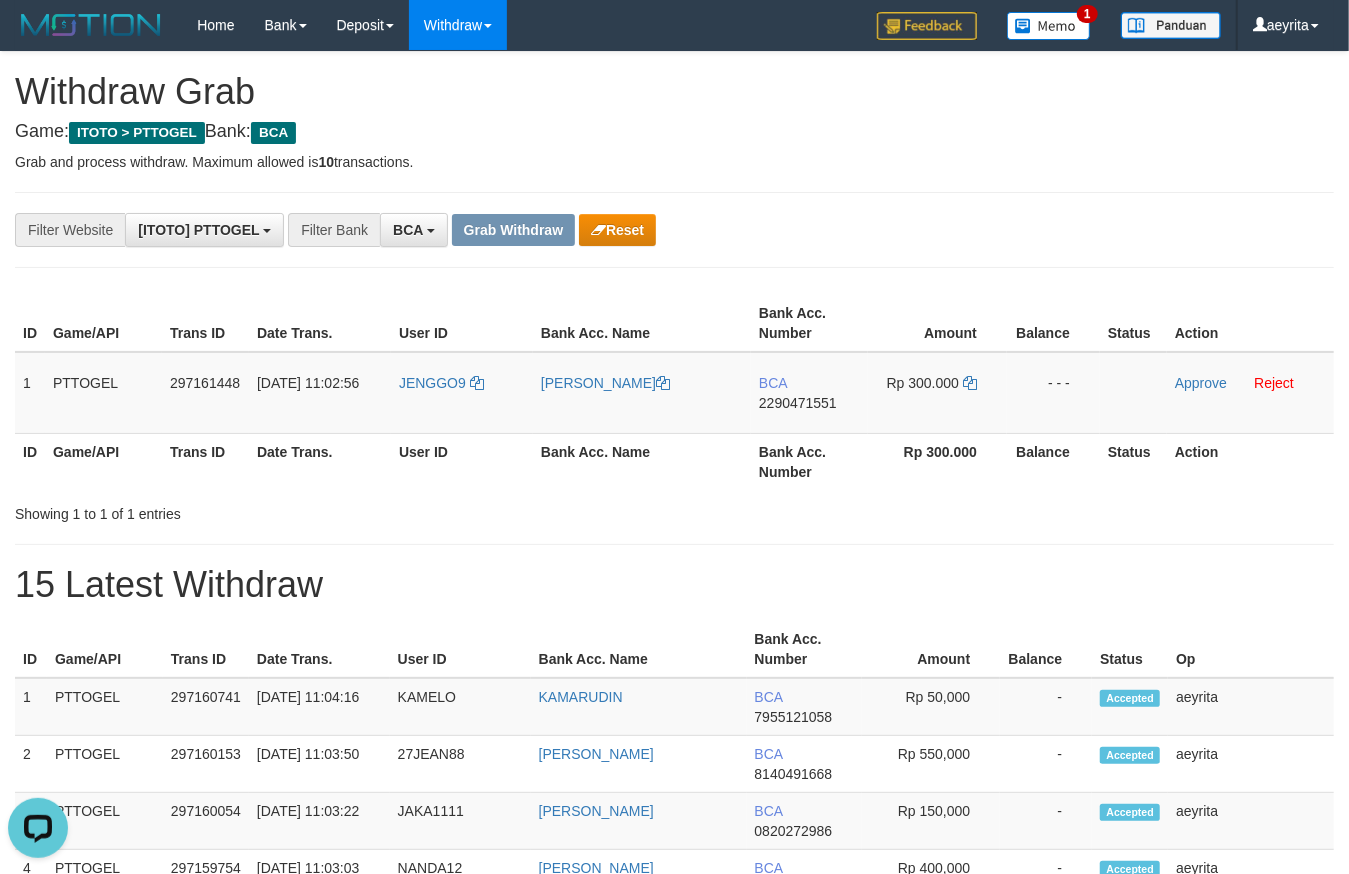 scroll, scrollTop: 0, scrollLeft: 0, axis: both 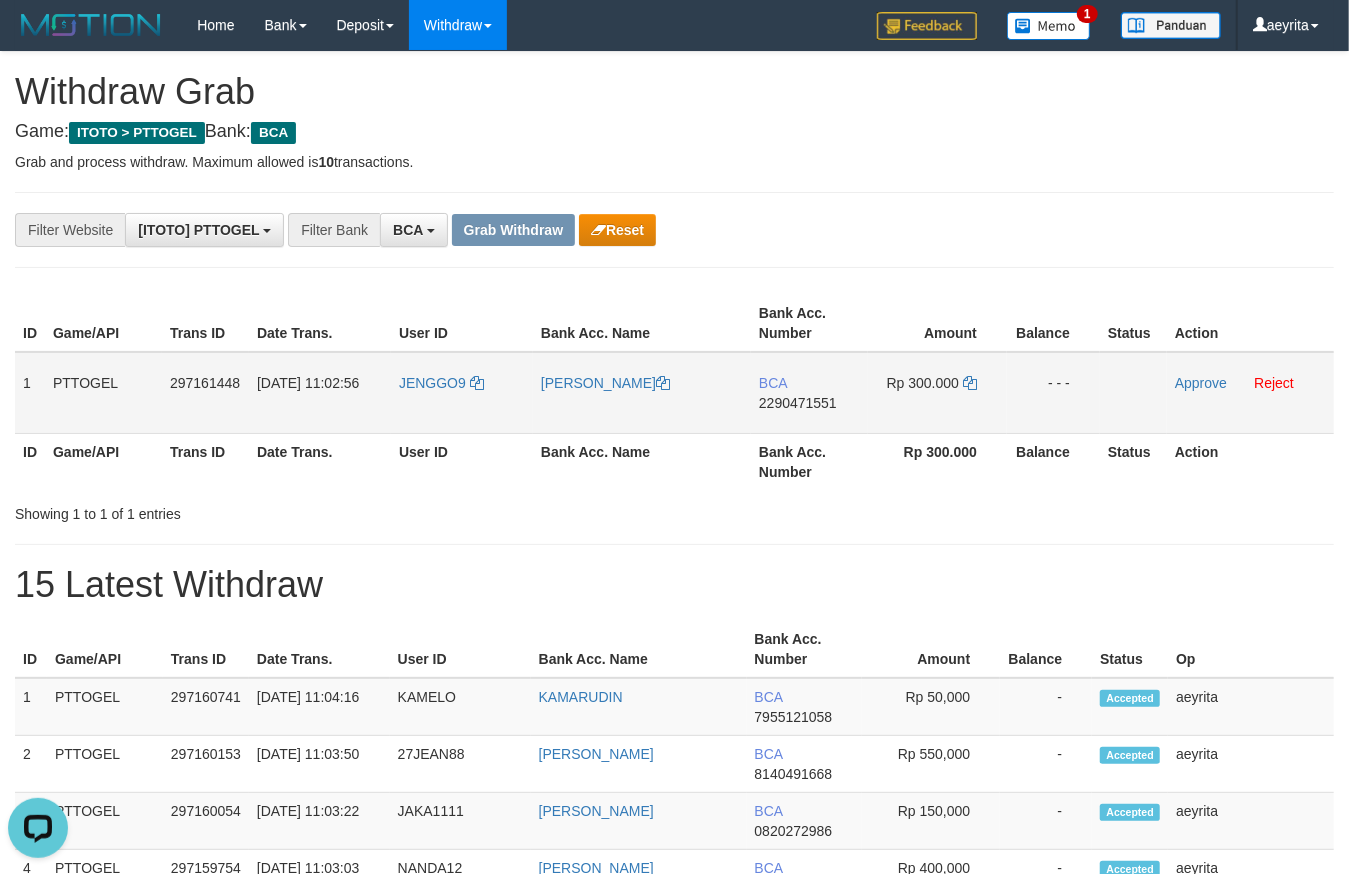 click on "2290471551" at bounding box center [798, 403] 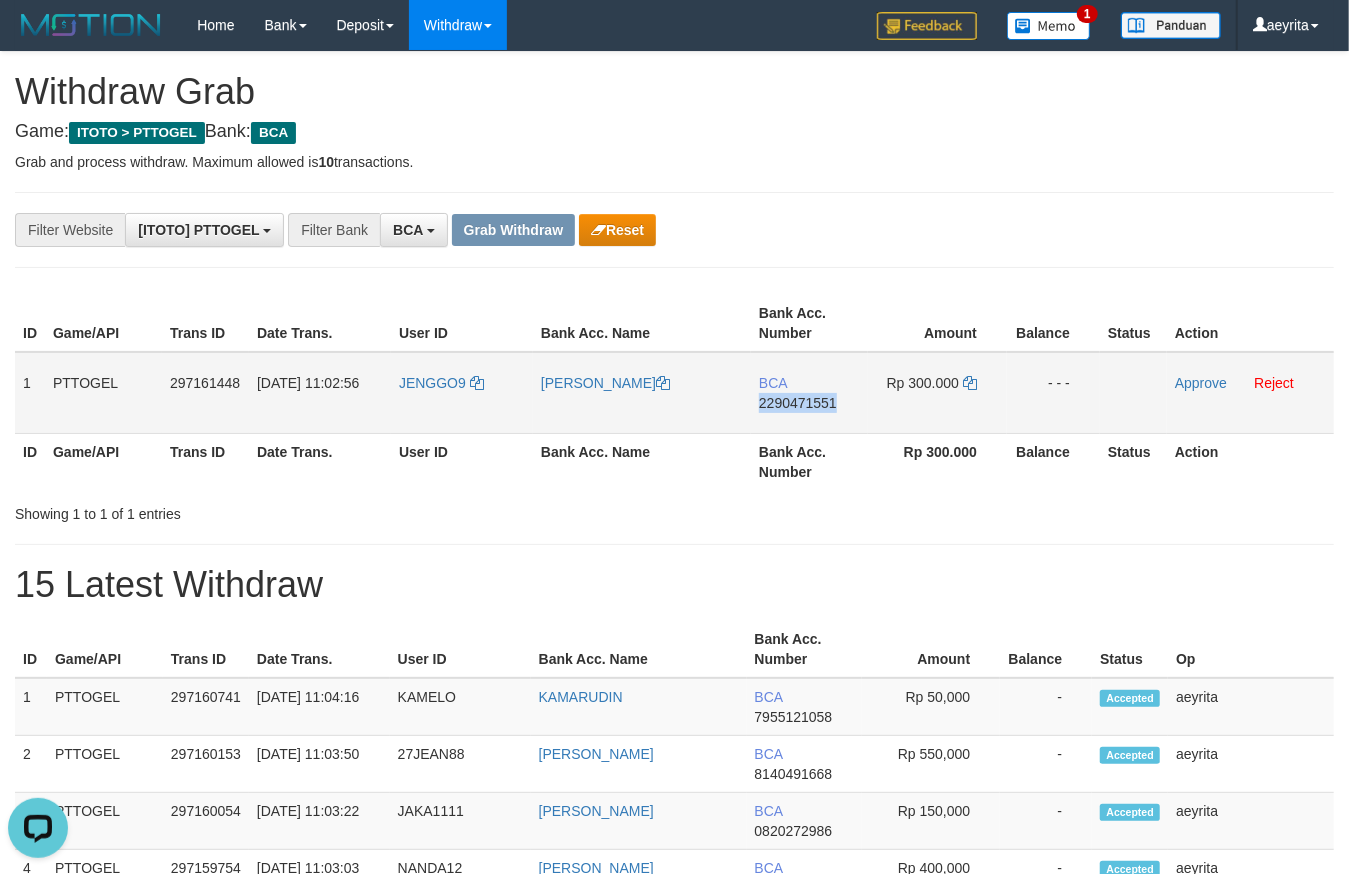 click on "2290471551" at bounding box center (798, 403) 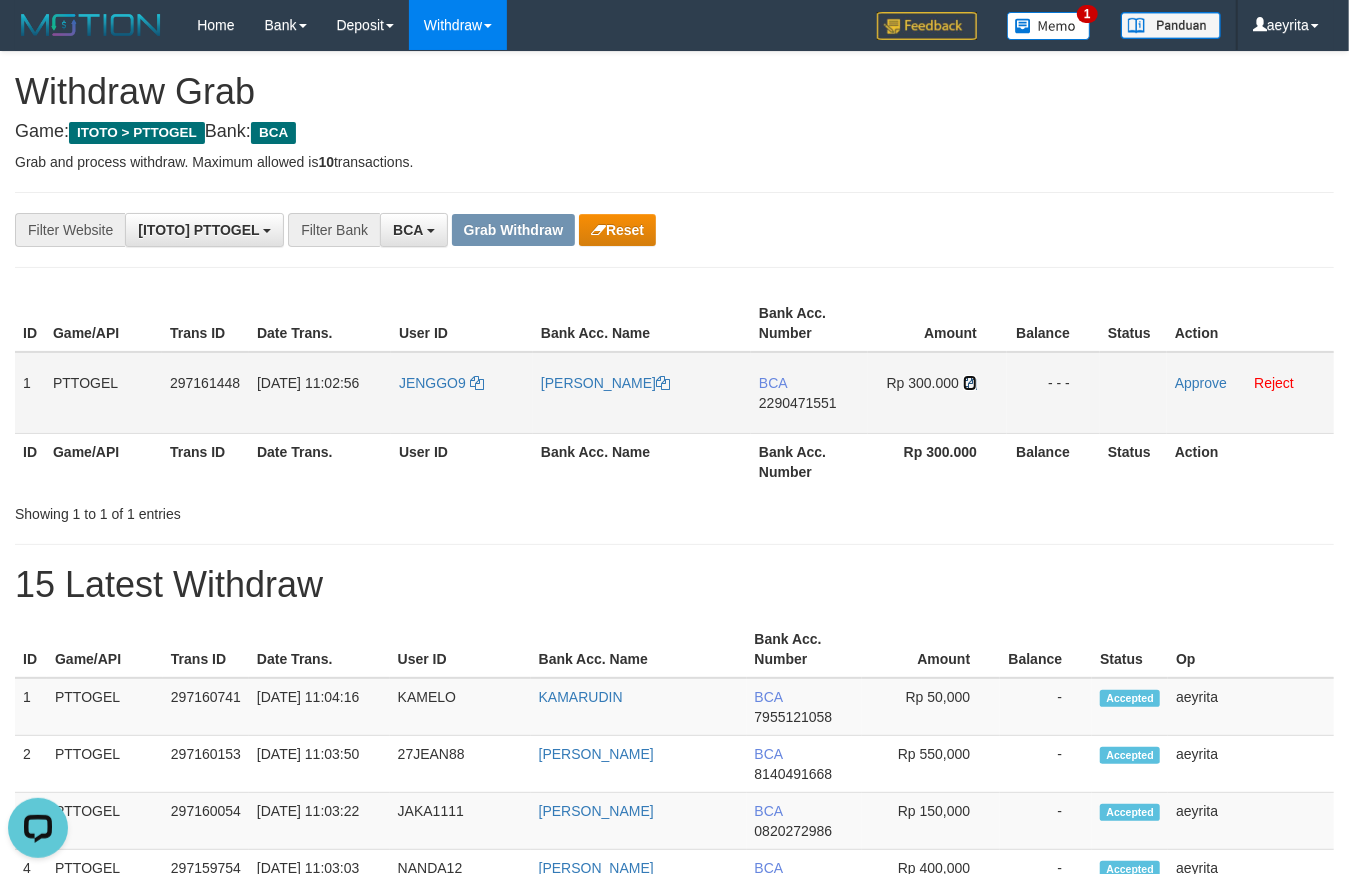click at bounding box center [970, 383] 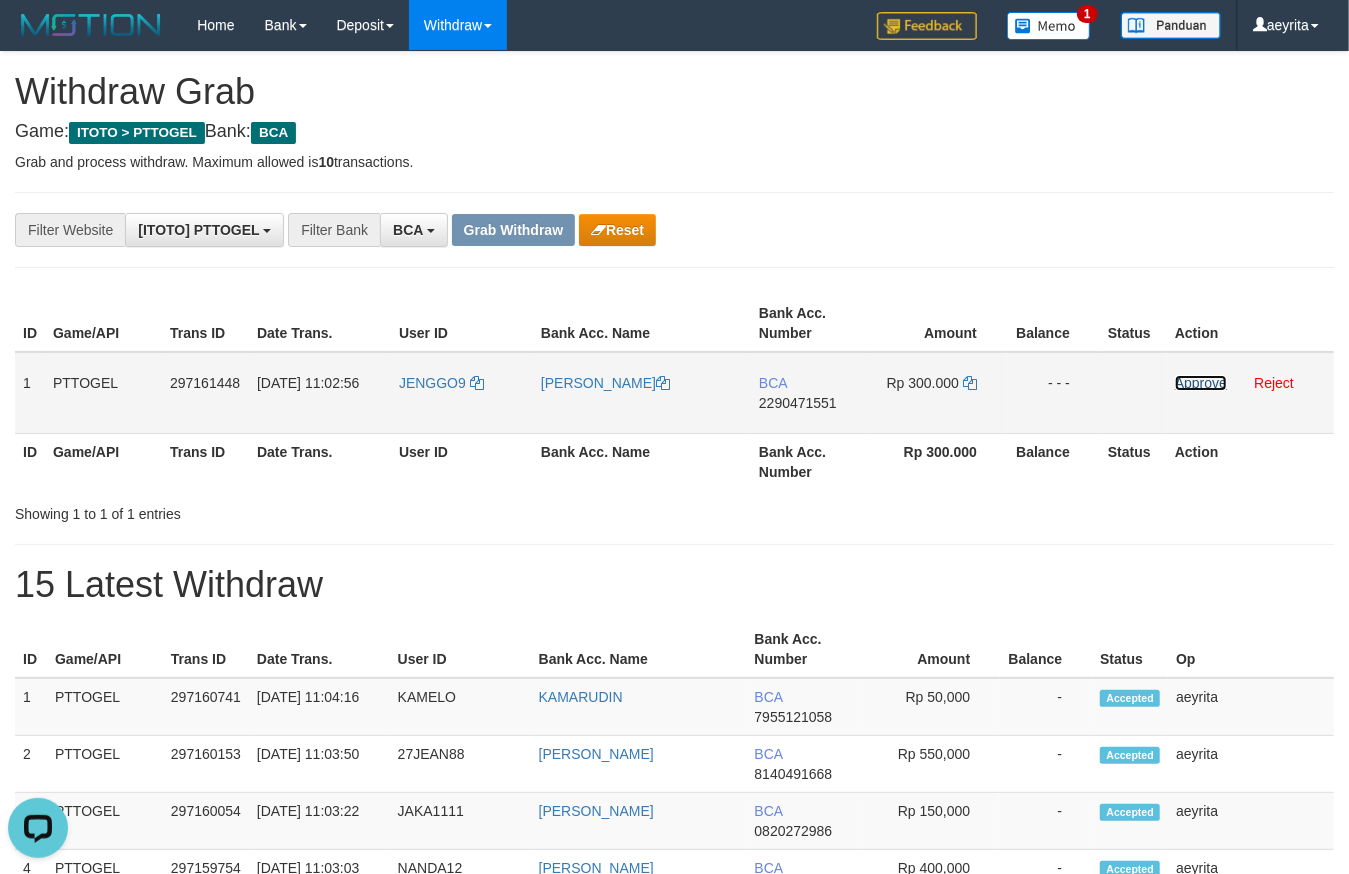 click on "Approve" at bounding box center (1201, 383) 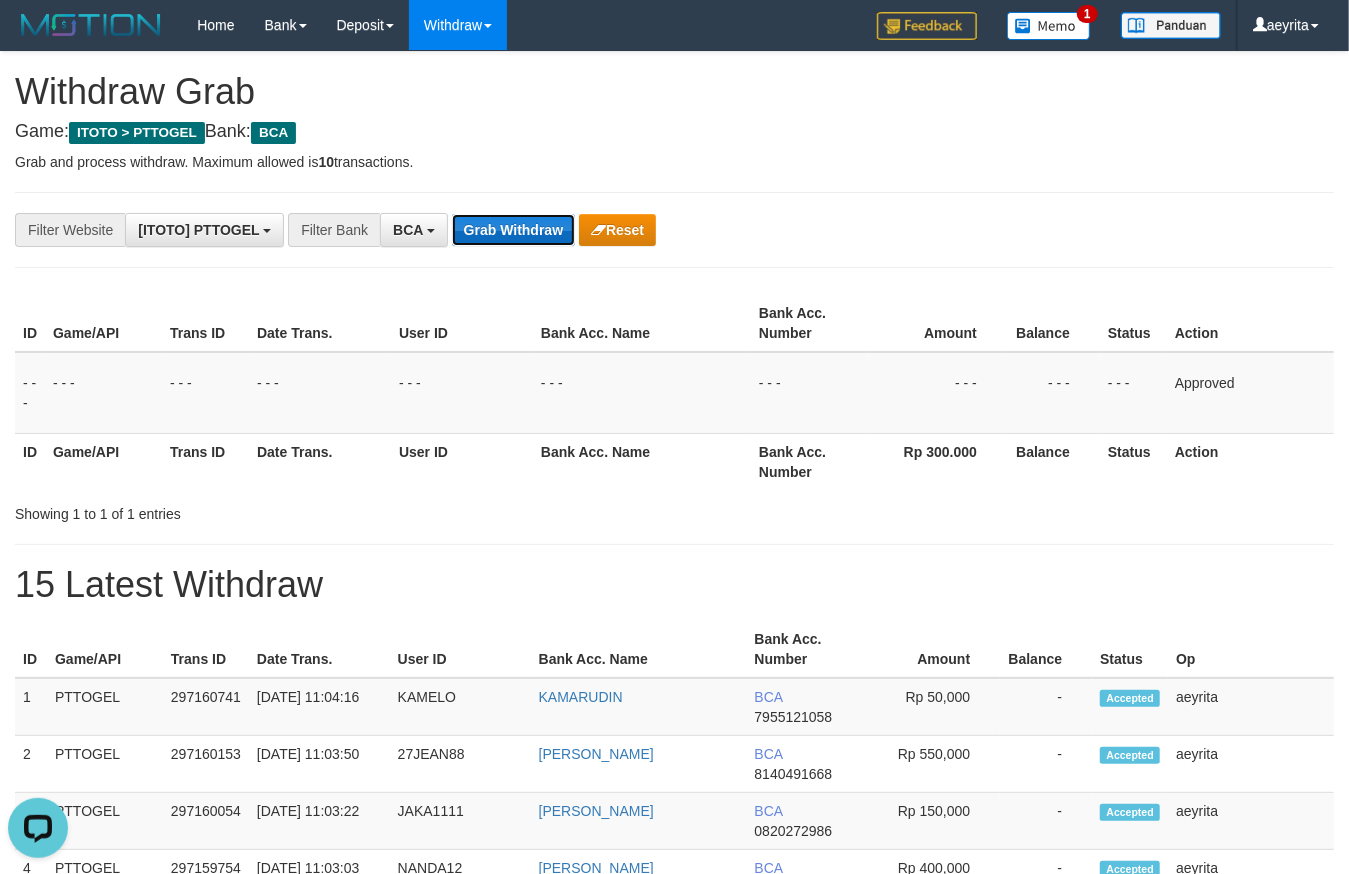 click on "Grab Withdraw" at bounding box center [513, 230] 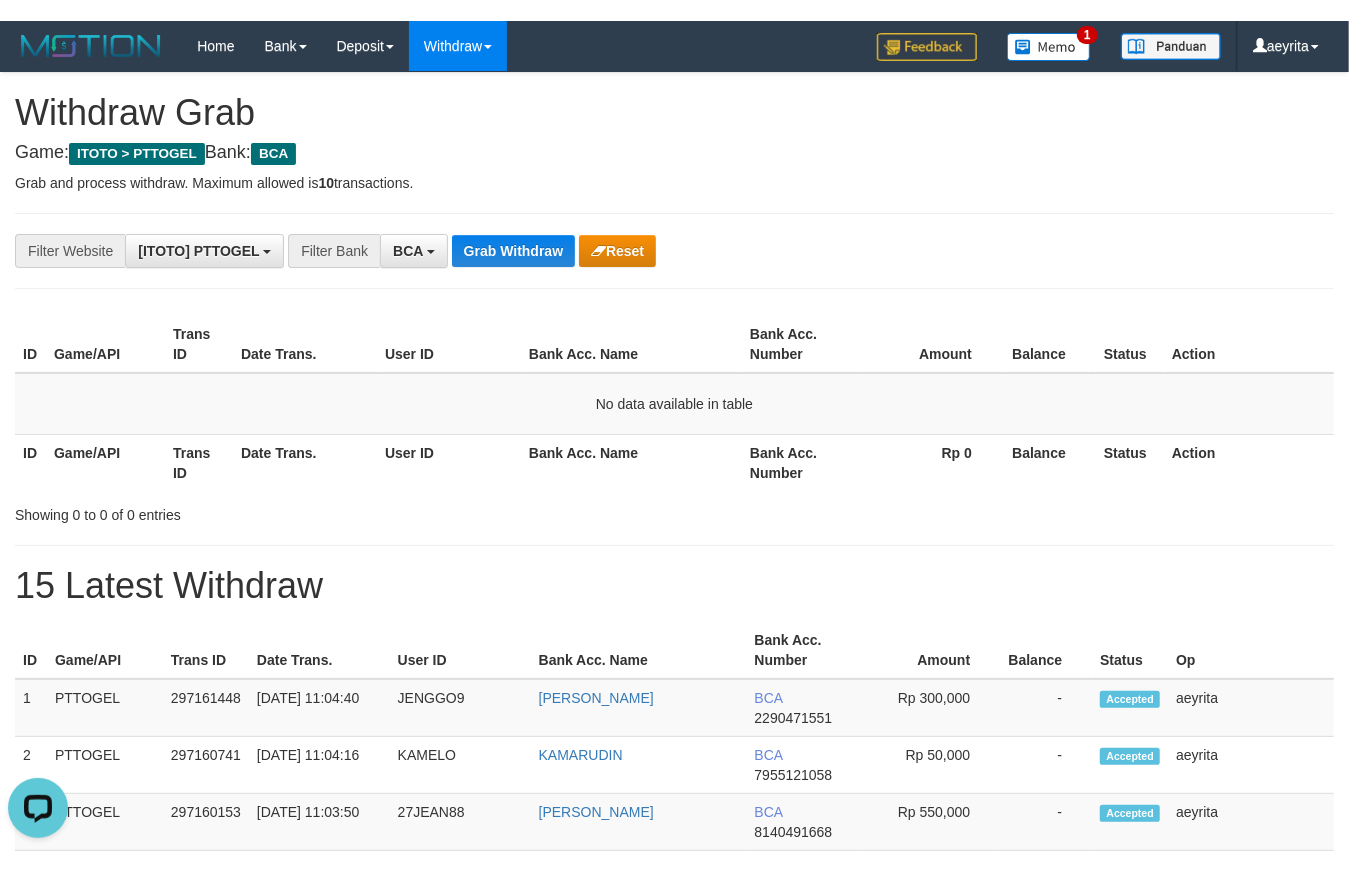scroll, scrollTop: 0, scrollLeft: 0, axis: both 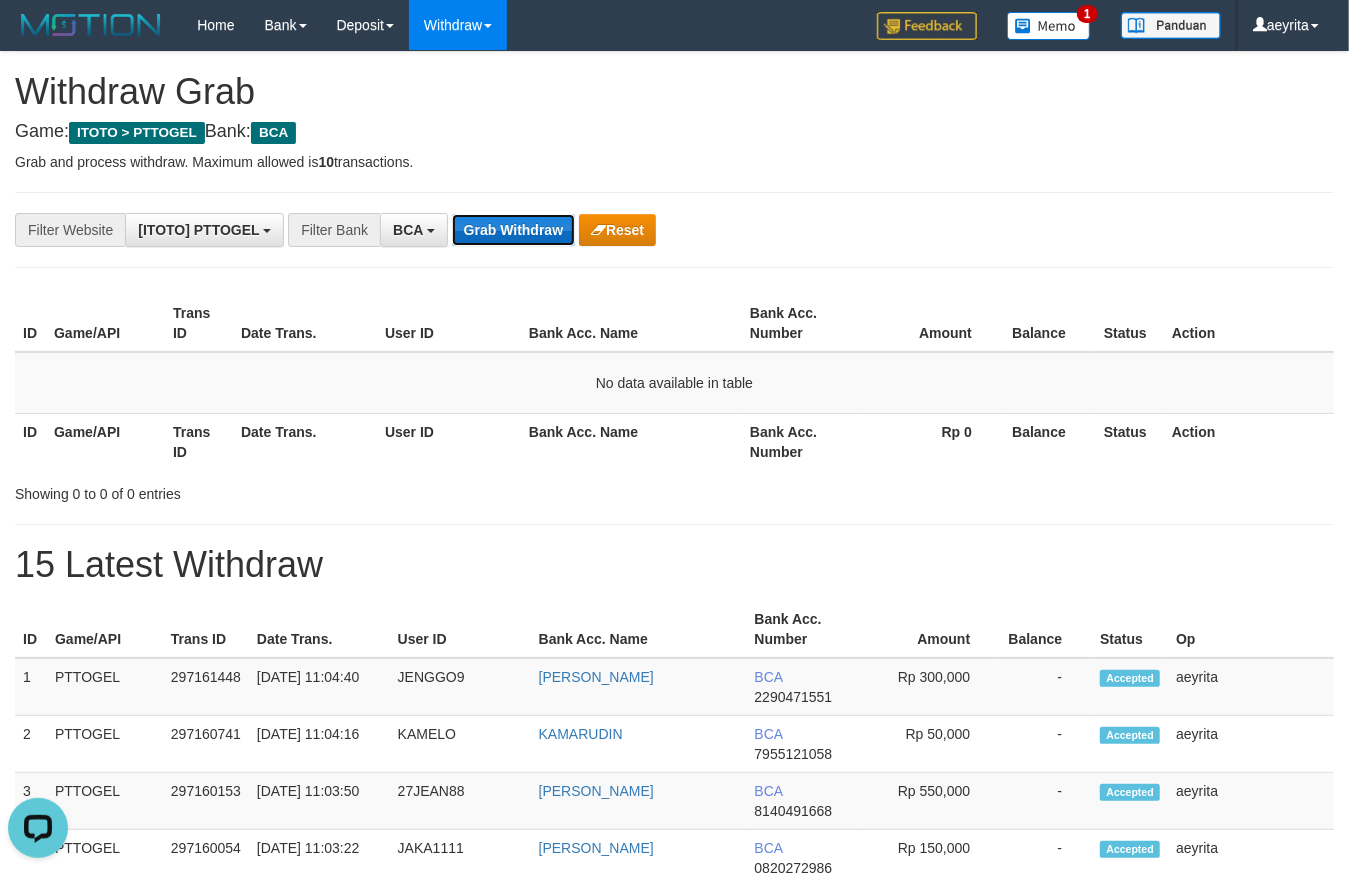 click on "**********" at bounding box center (674, 1113) 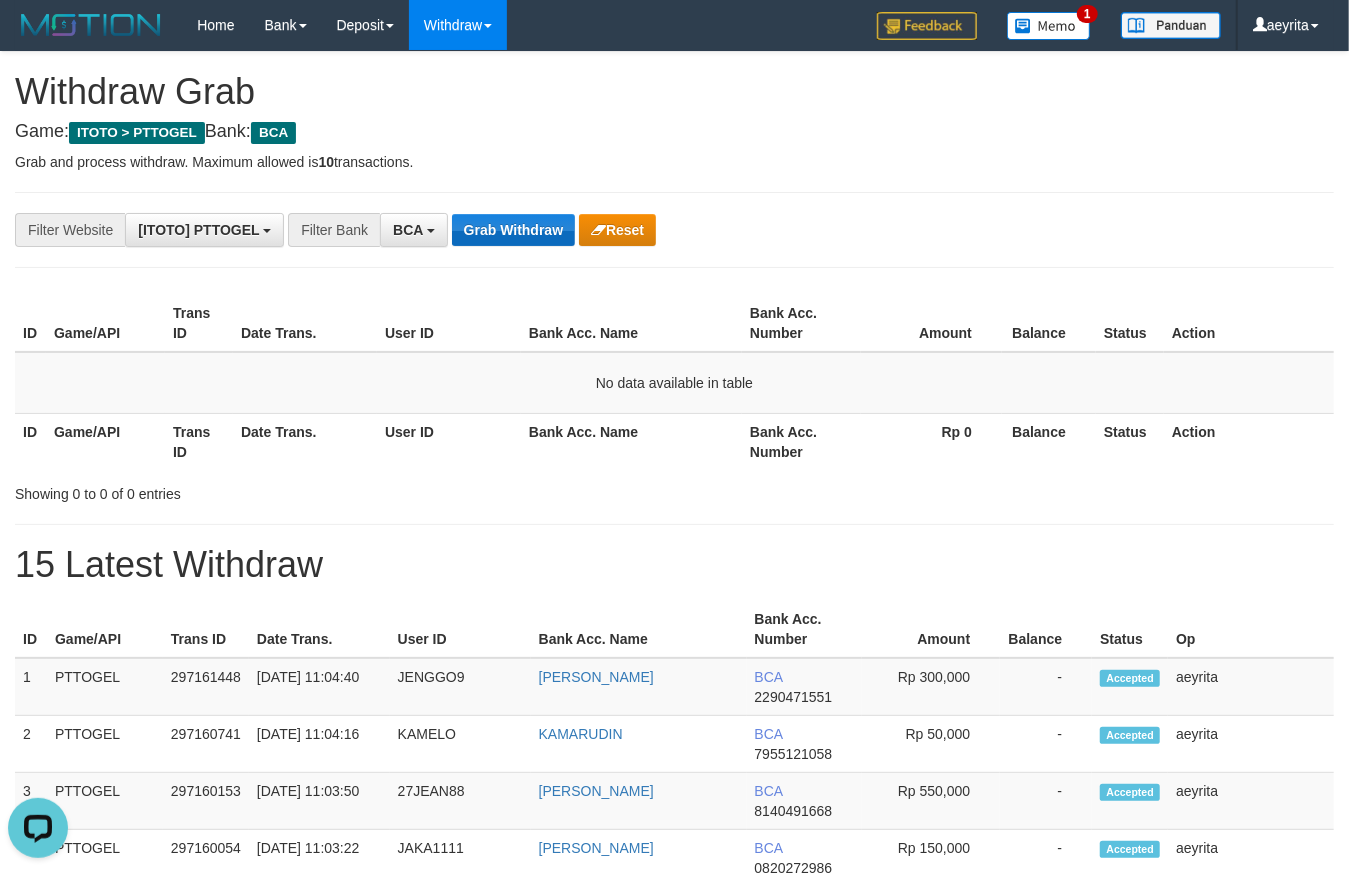 click on "**********" at bounding box center [674, 1113] 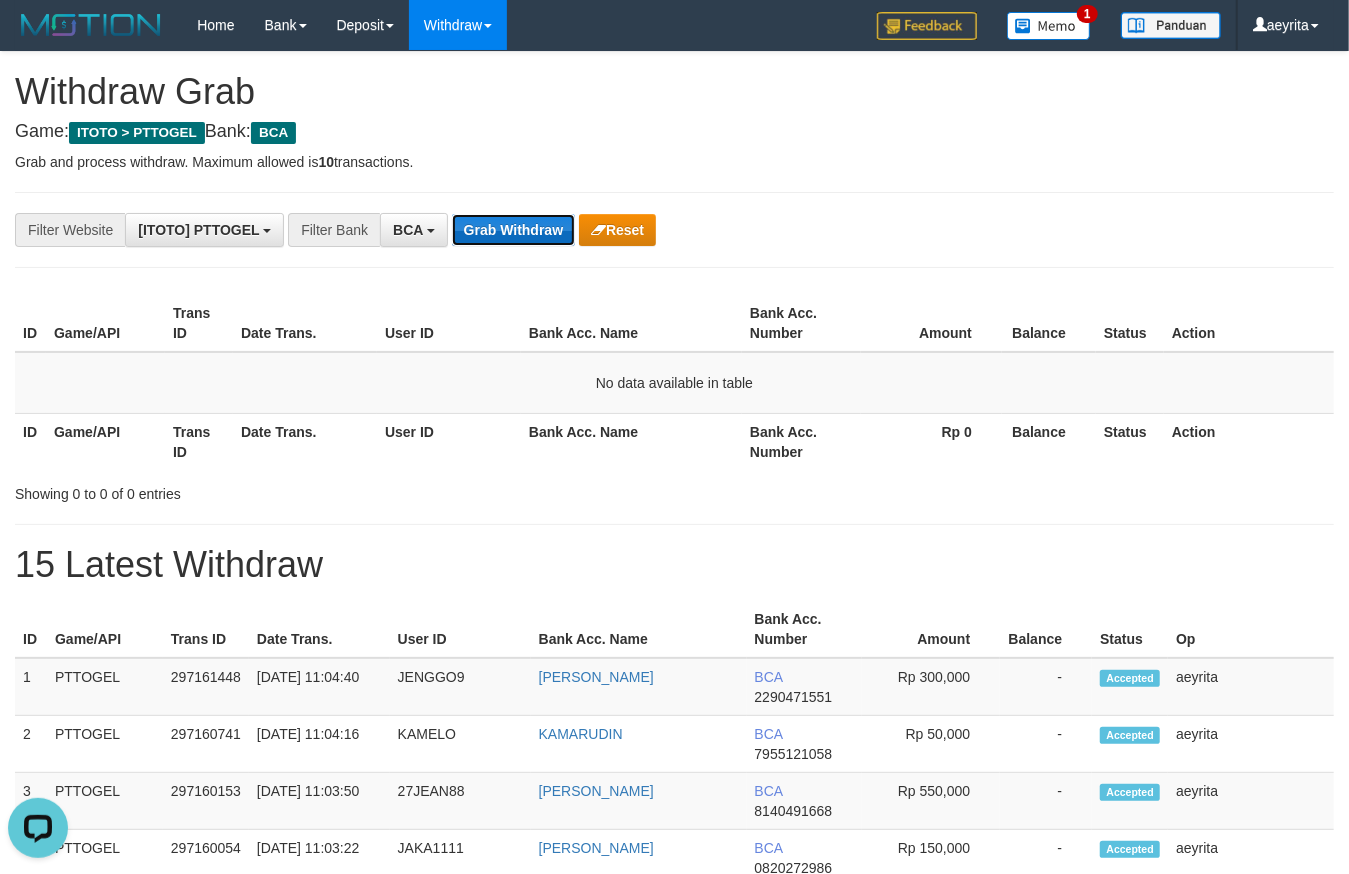 click on "Grab Withdraw" at bounding box center (513, 230) 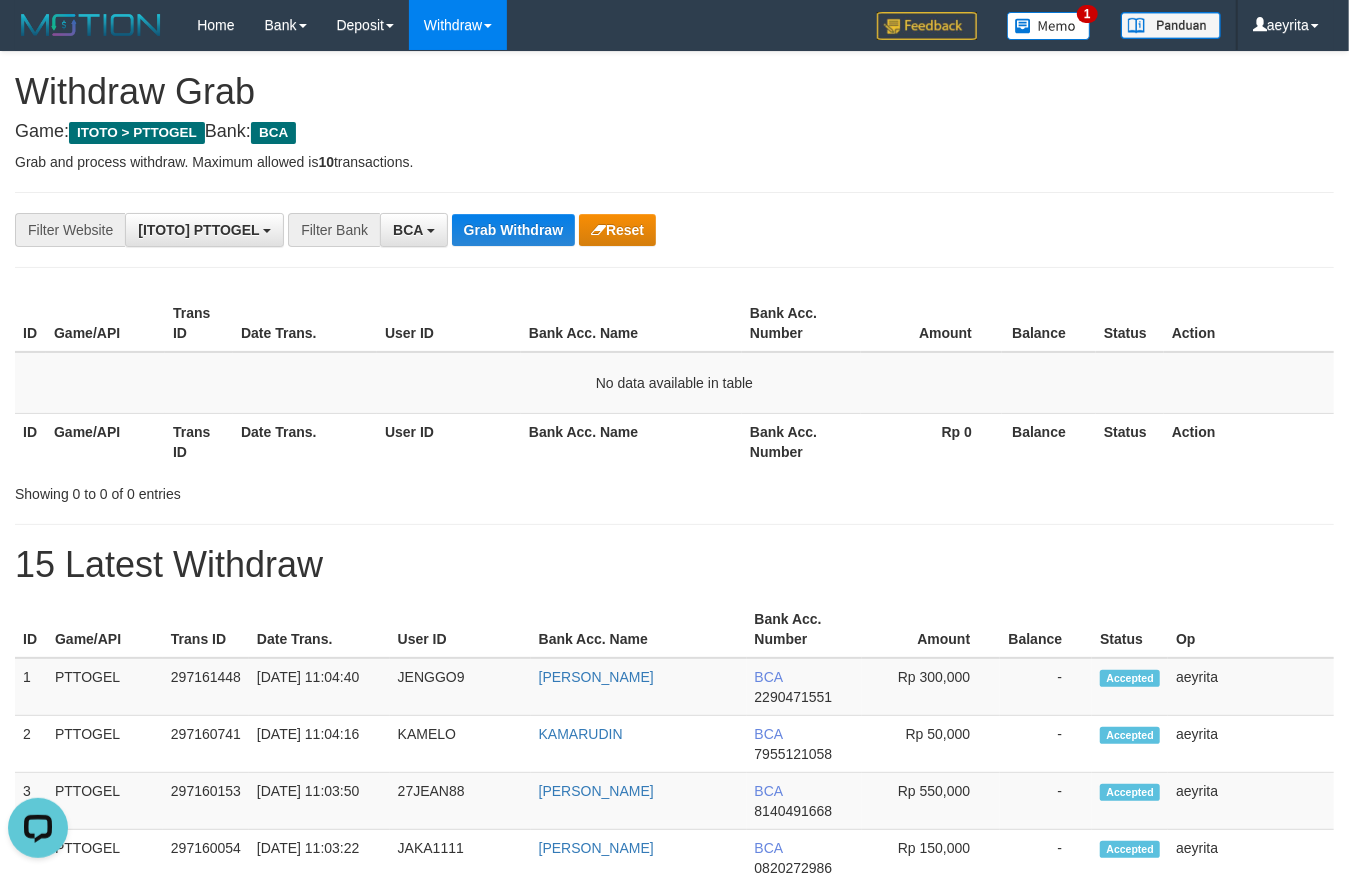 scroll, scrollTop: 0, scrollLeft: 0, axis: both 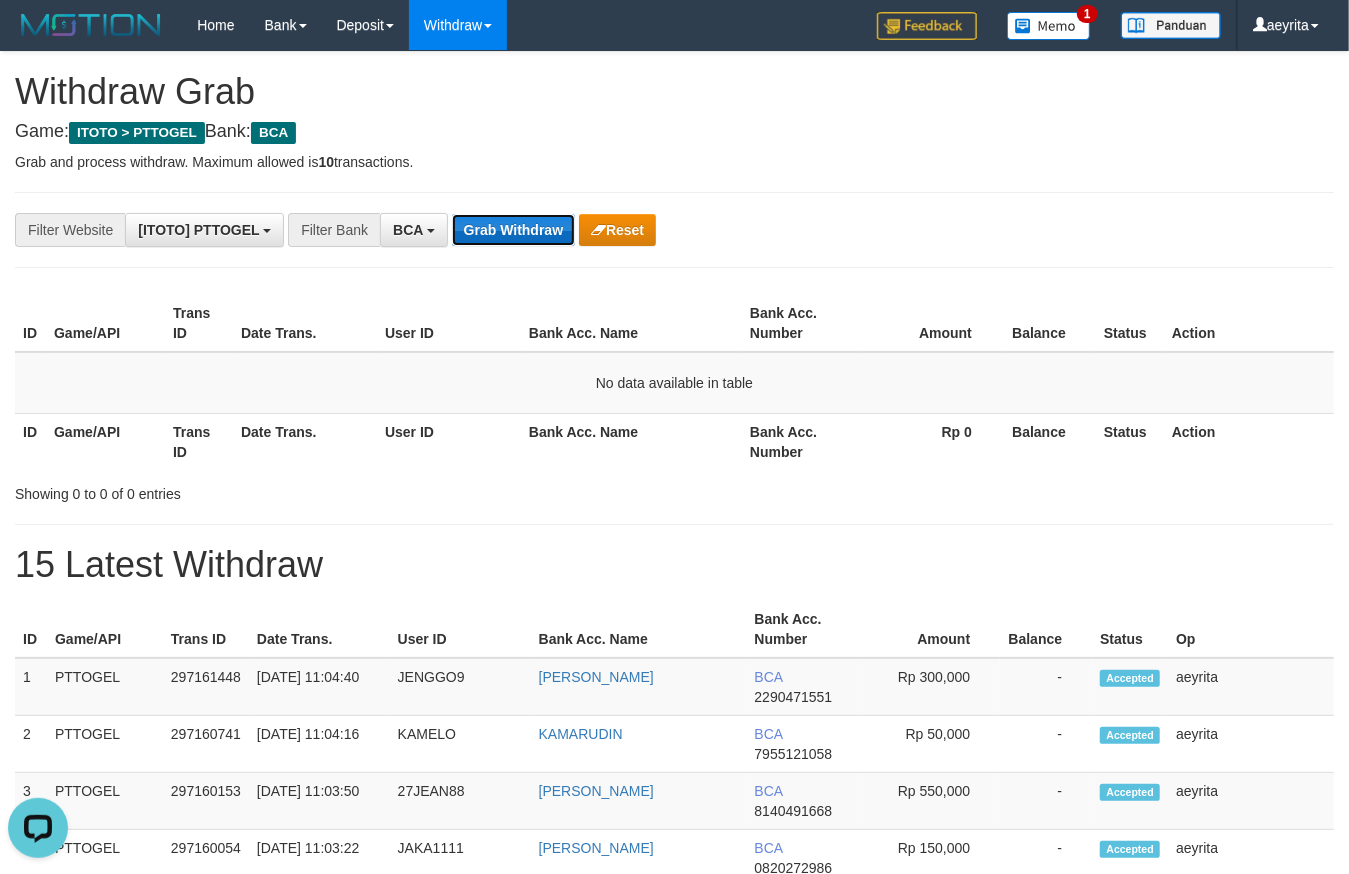 click on "Grab Withdraw" at bounding box center (513, 230) 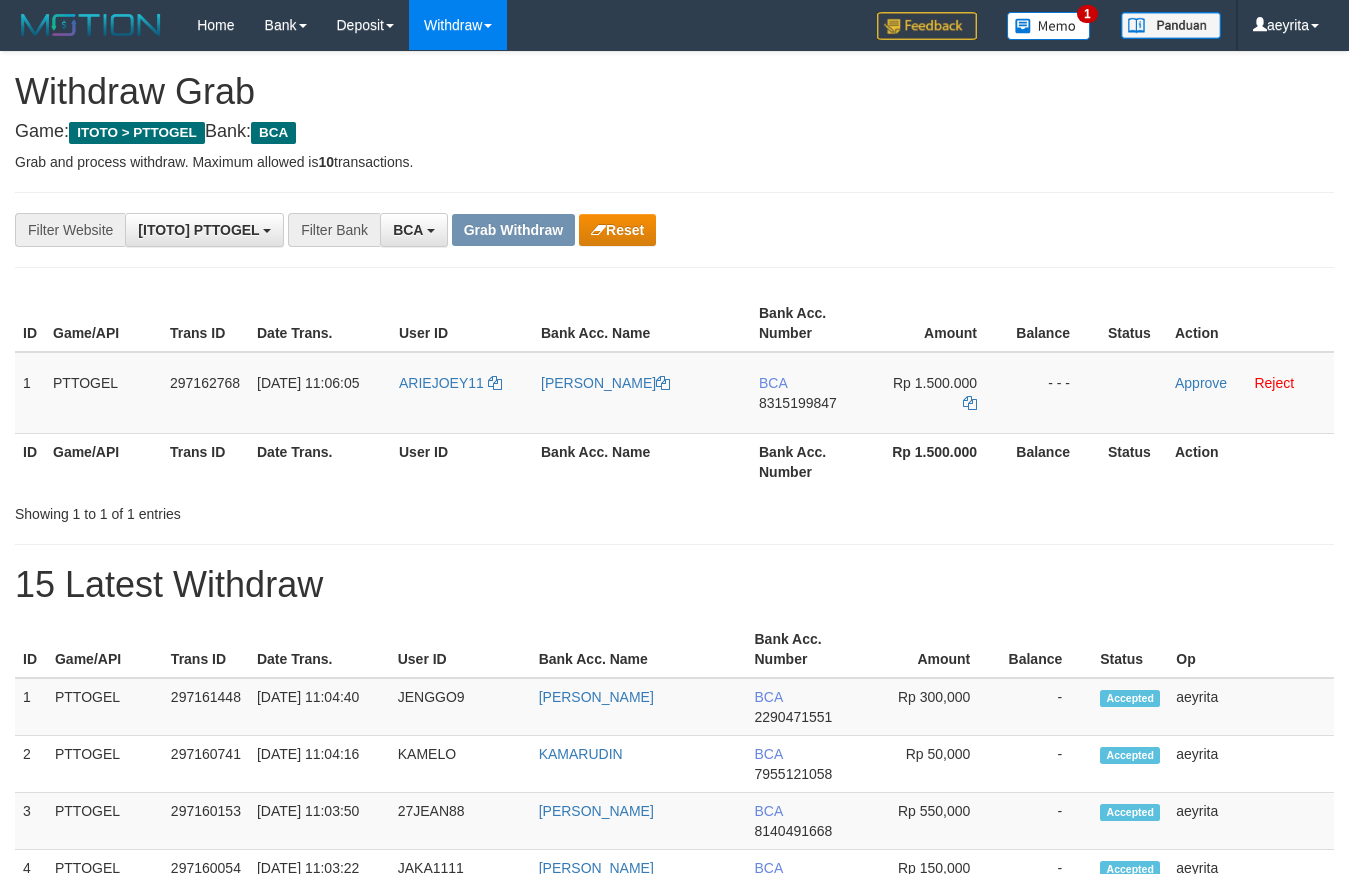 scroll, scrollTop: 0, scrollLeft: 0, axis: both 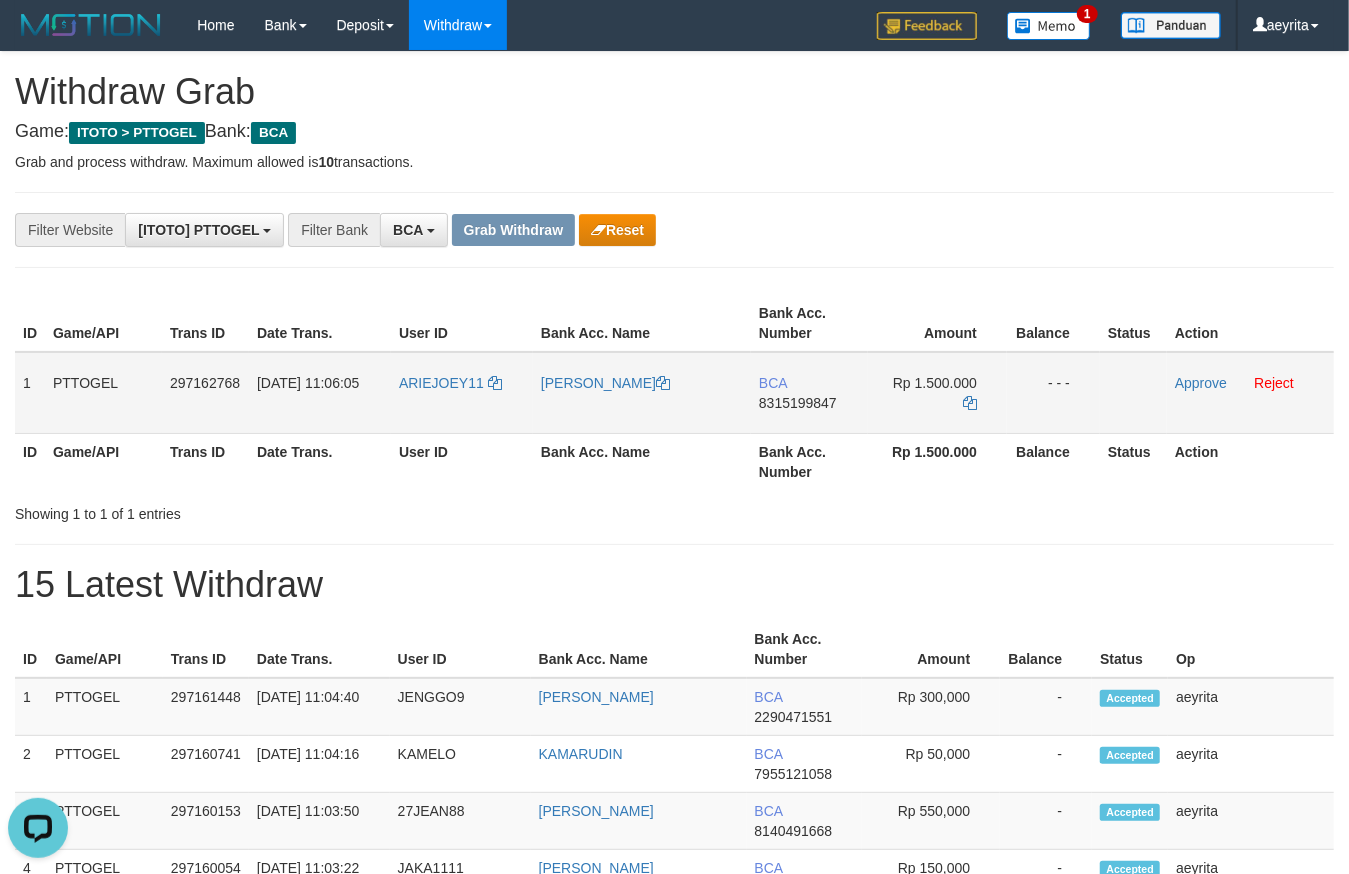 click on "8315199847" at bounding box center (798, 403) 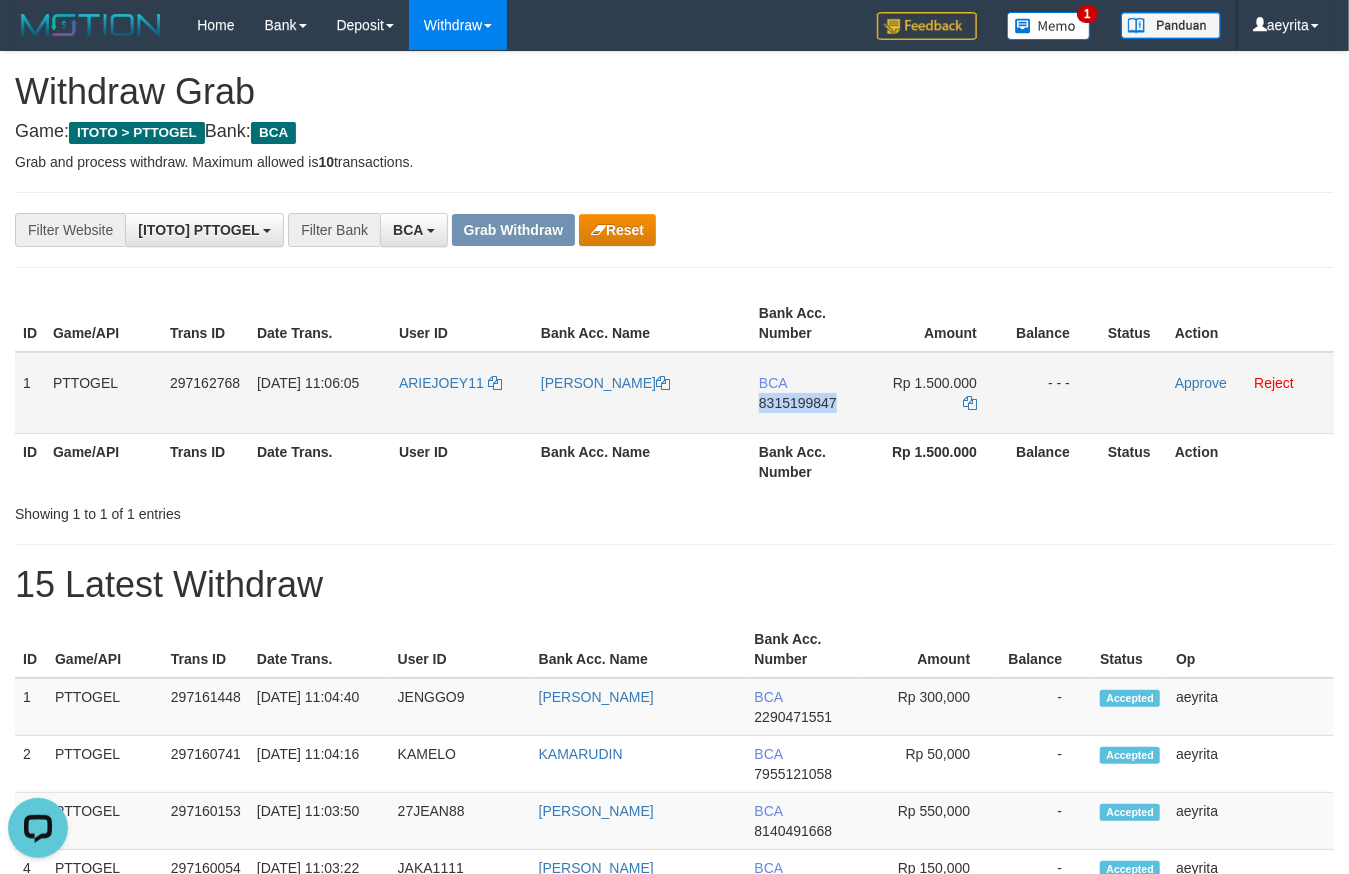 click on "8315199847" at bounding box center (798, 403) 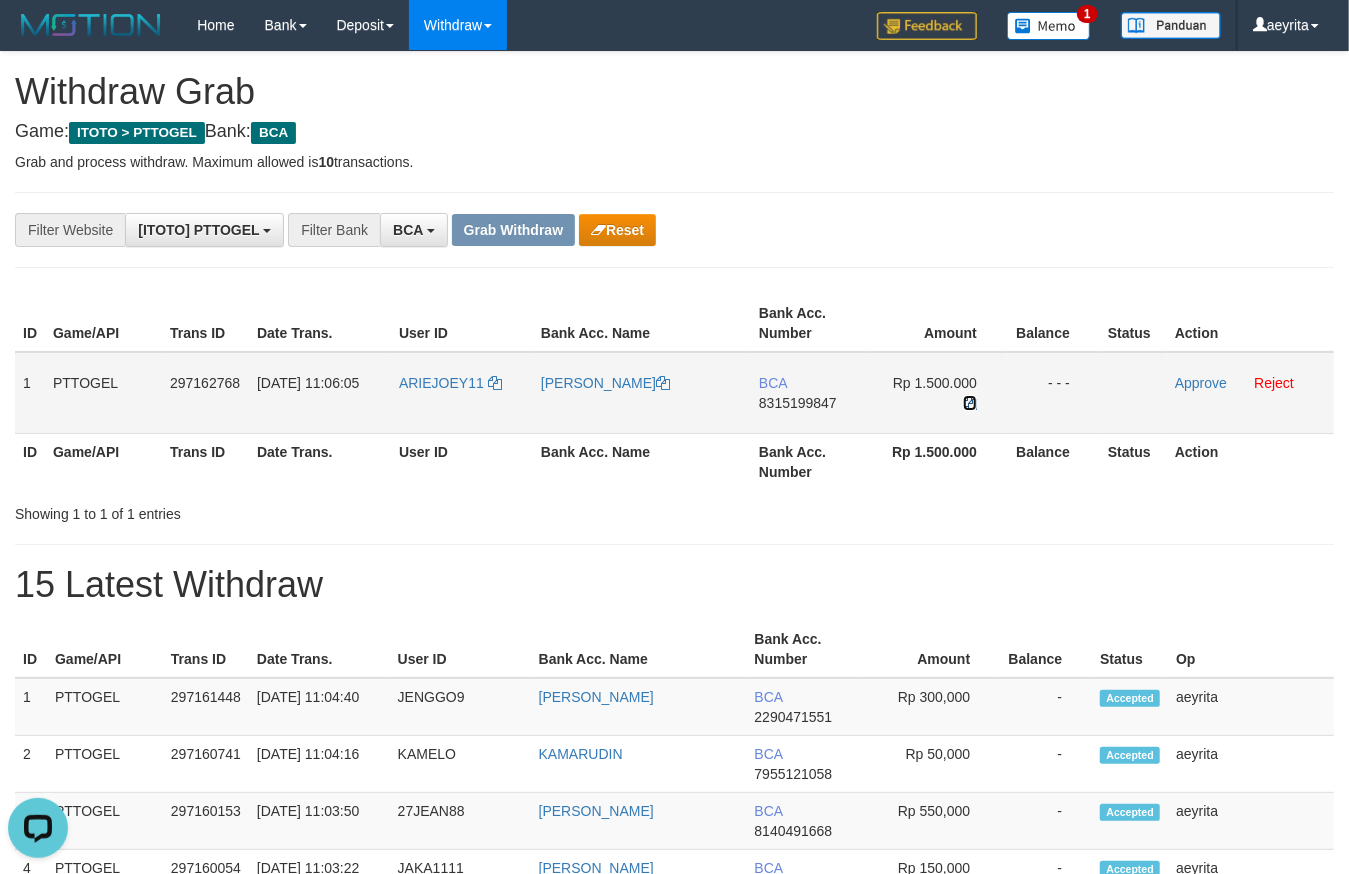 click at bounding box center [970, 403] 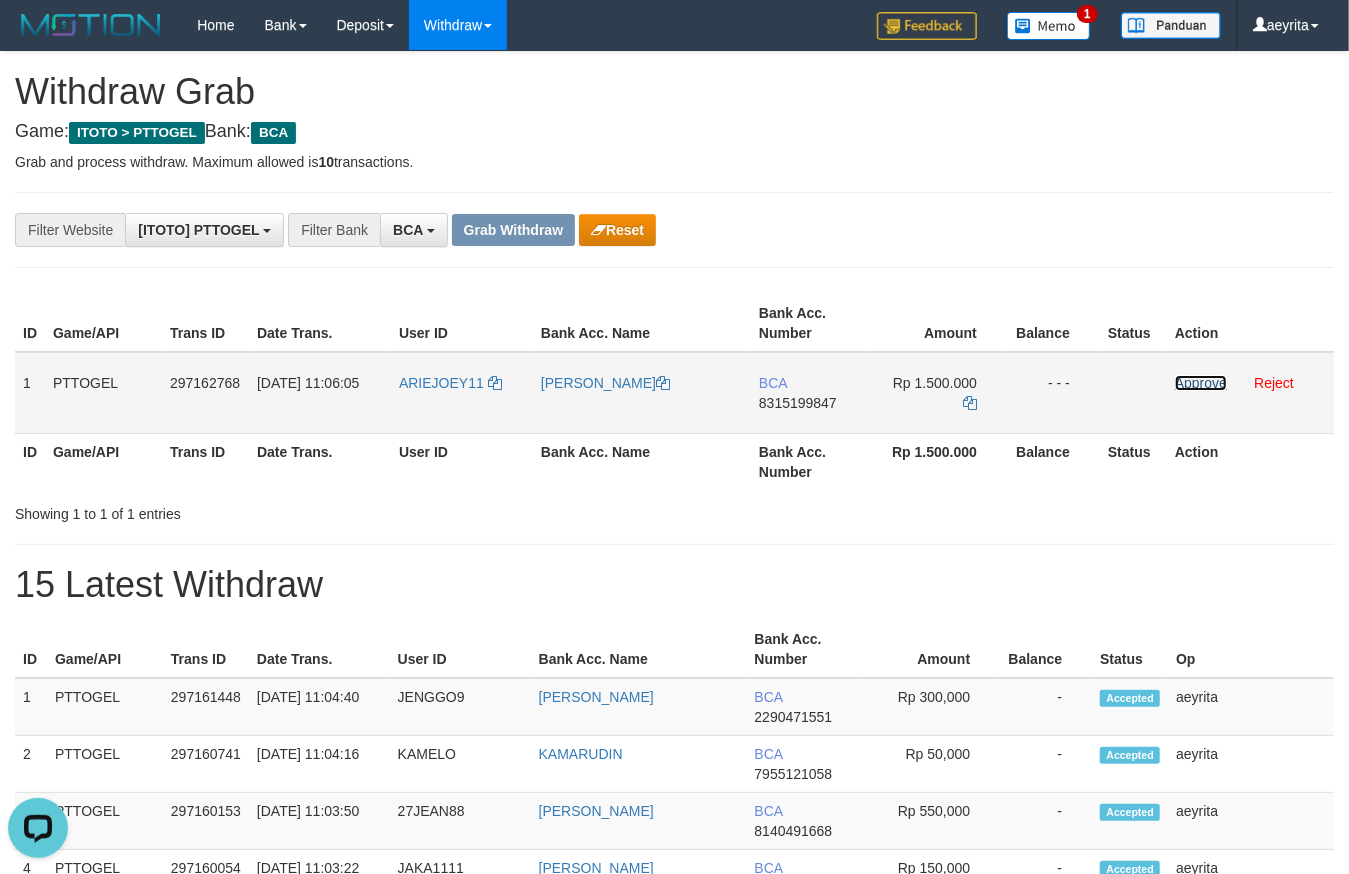 click on "Approve" at bounding box center (1201, 383) 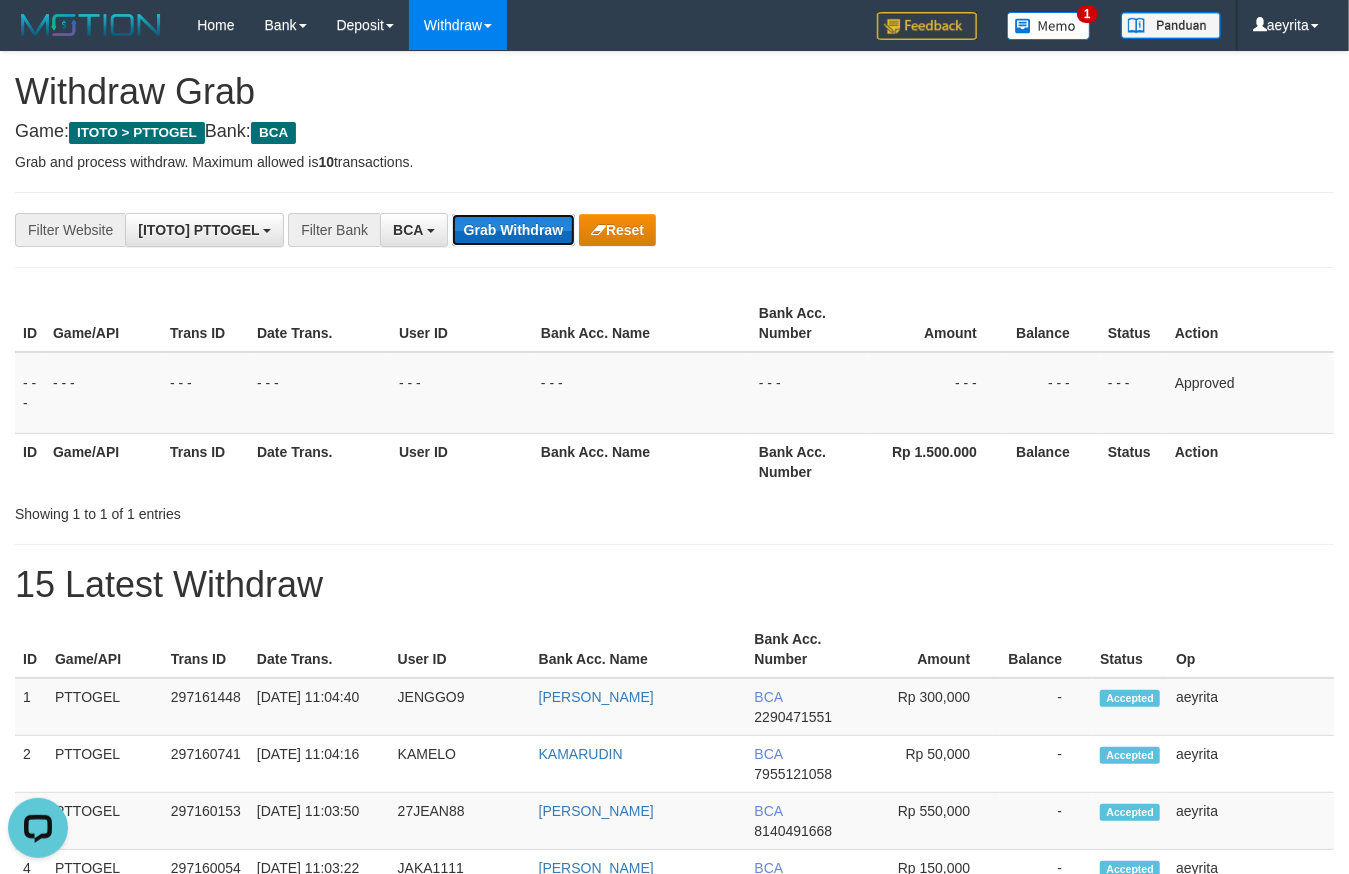 click on "Grab Withdraw" at bounding box center (513, 230) 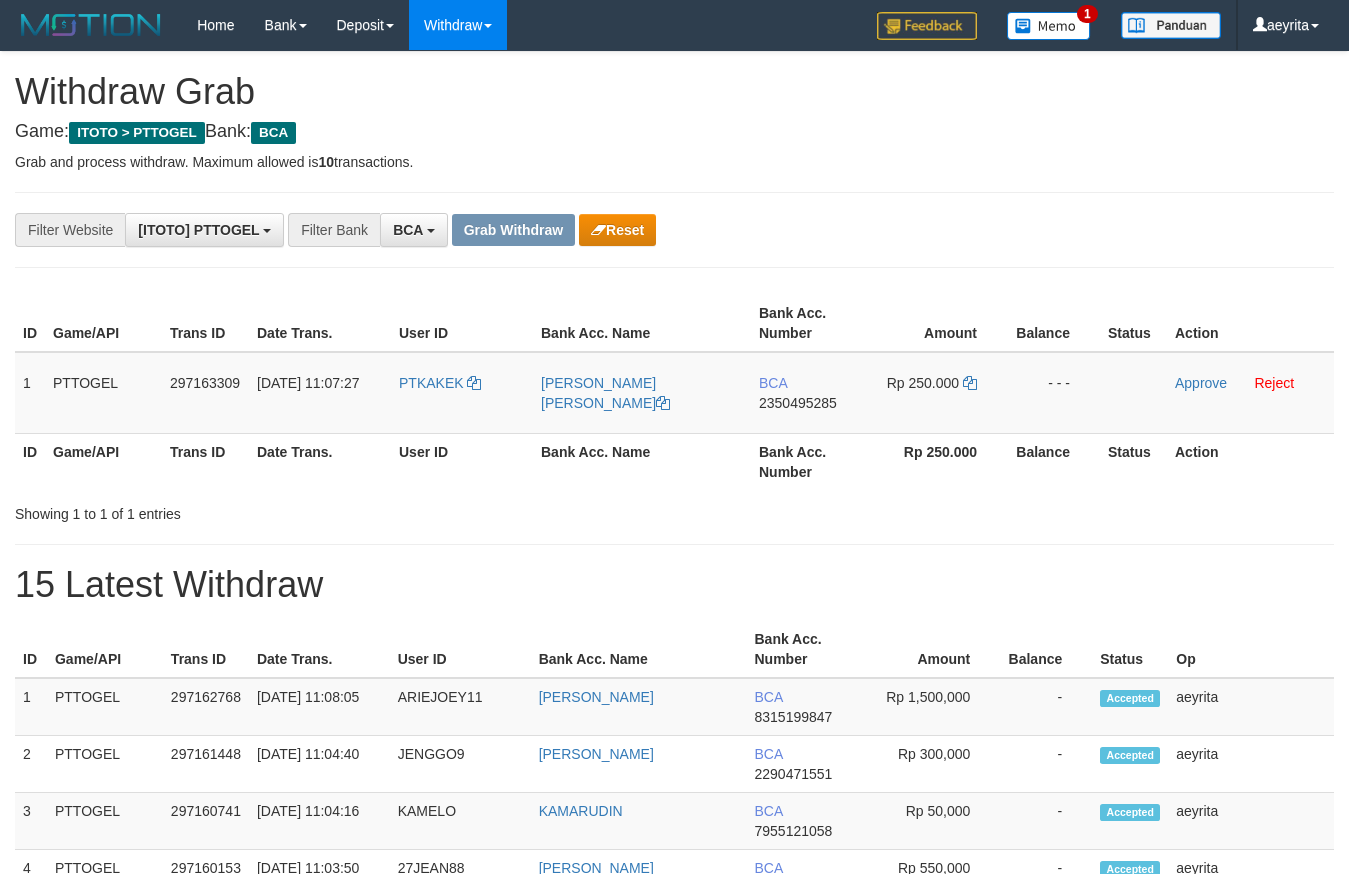scroll, scrollTop: 0, scrollLeft: 0, axis: both 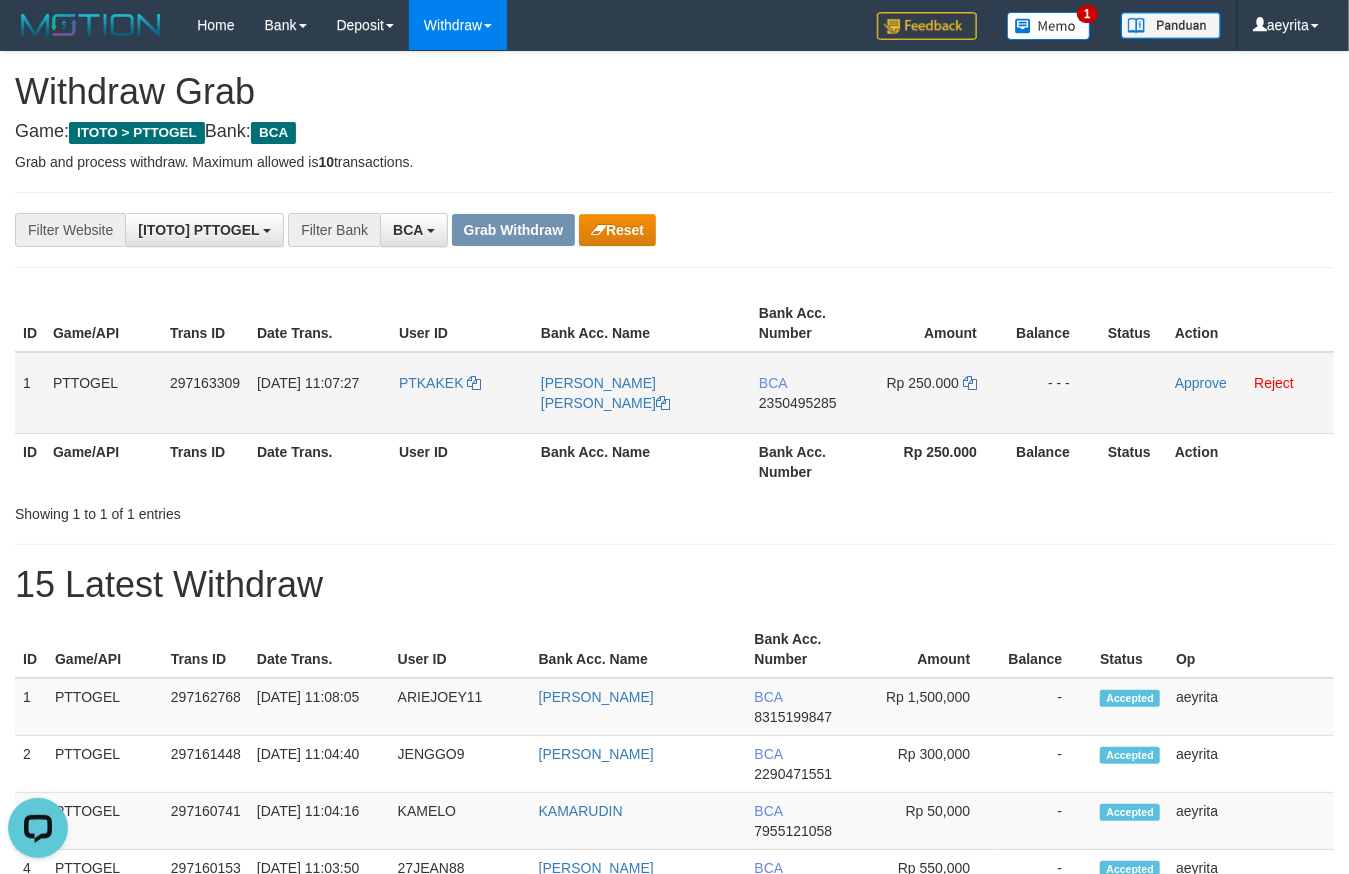 drag, startPoint x: 426, startPoint y: 394, endPoint x: 921, endPoint y: 402, distance: 495.06464 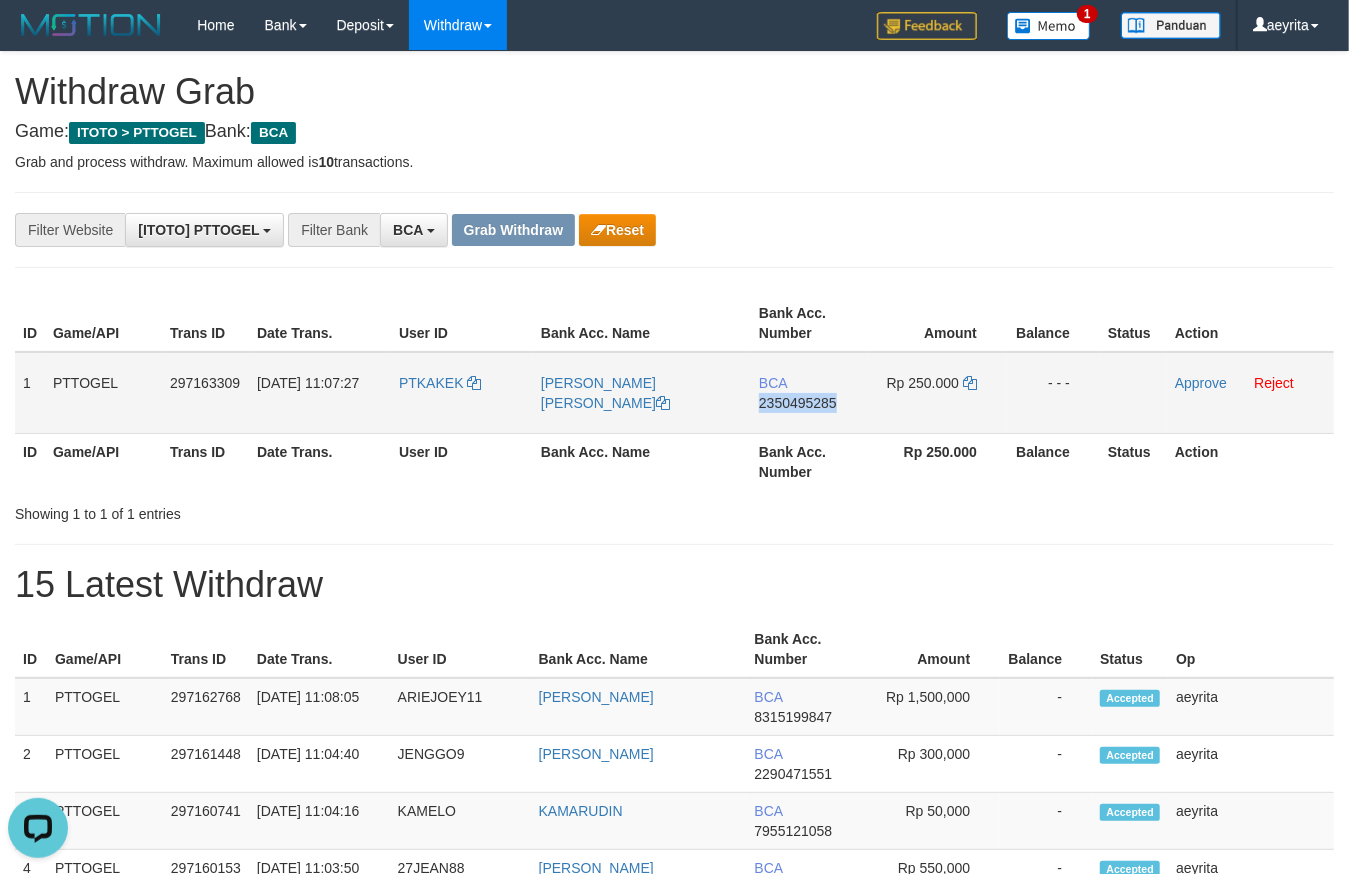 click on "2350495285" at bounding box center (798, 403) 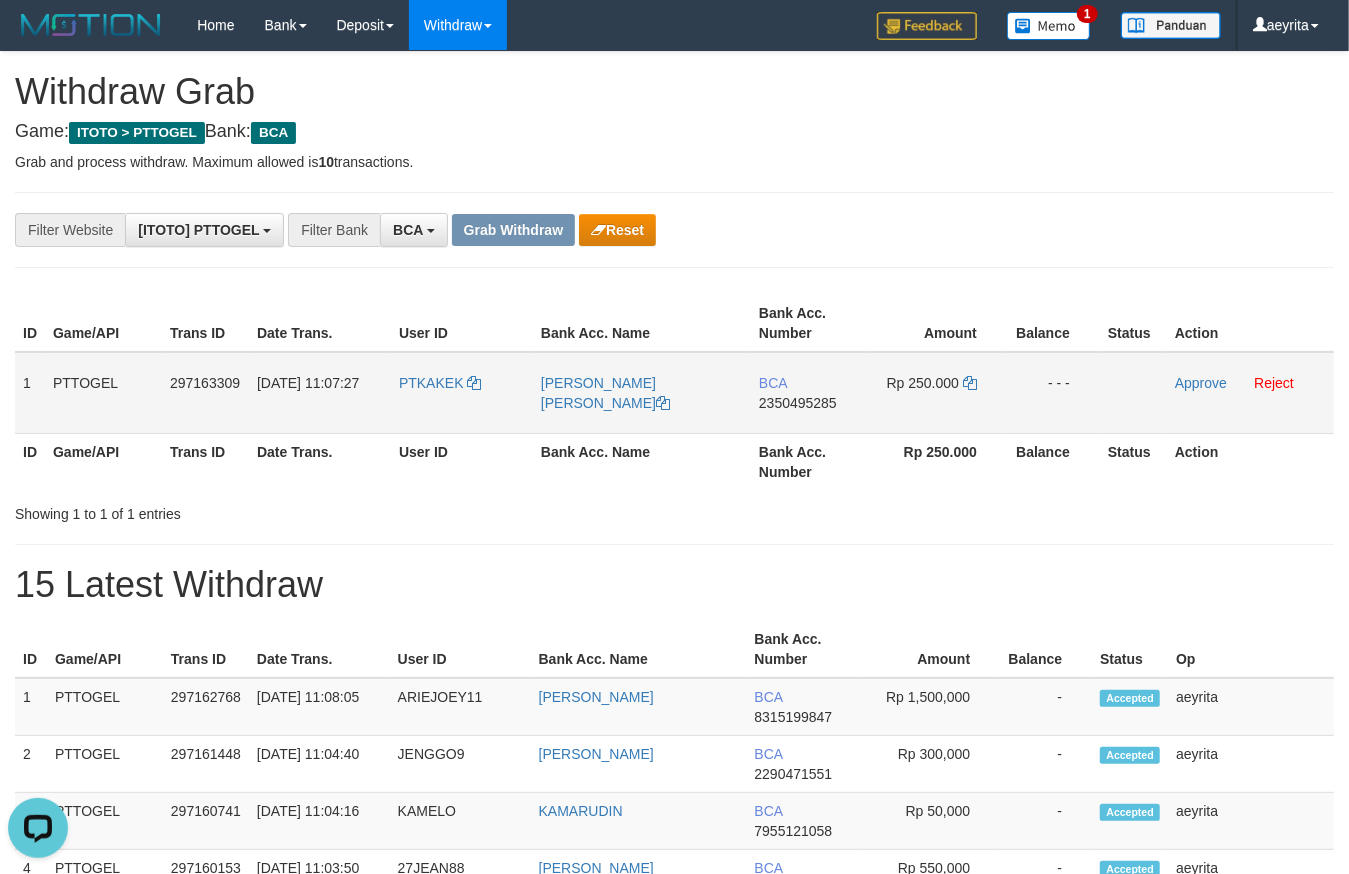 click on "BCA
2350495285" at bounding box center (809, 393) 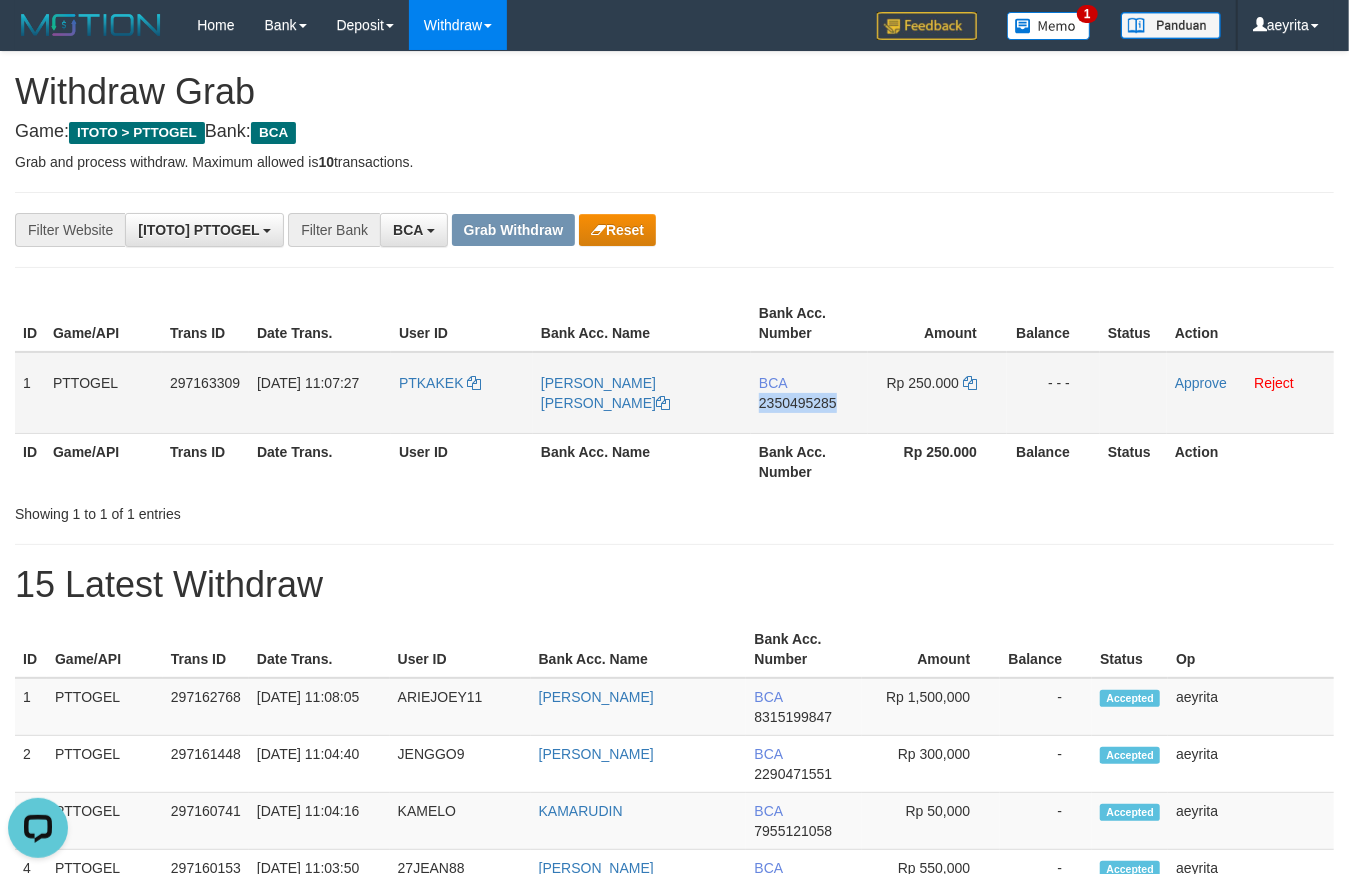 click on "BCA
2350495285" at bounding box center [809, 393] 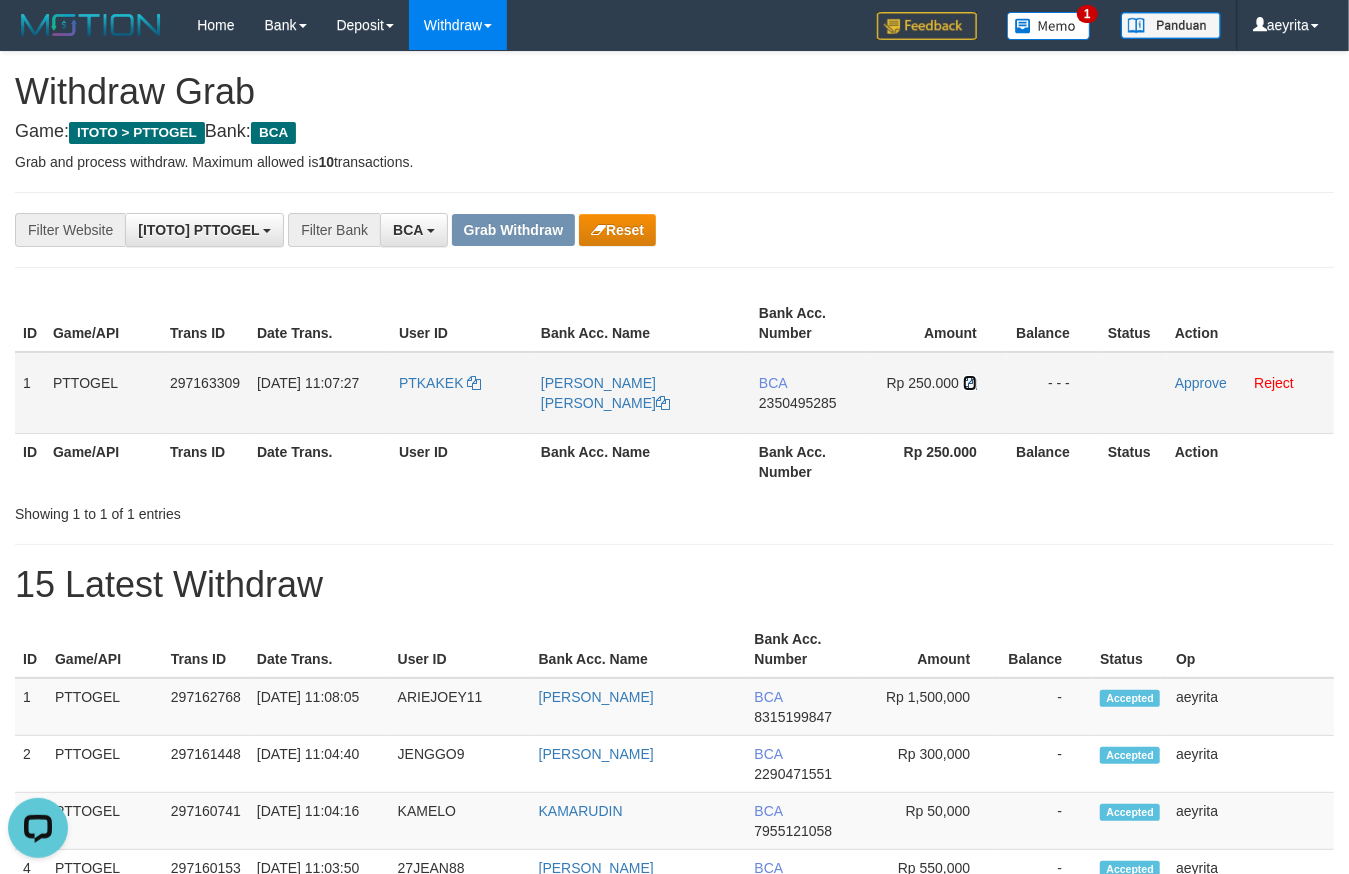 click at bounding box center [970, 383] 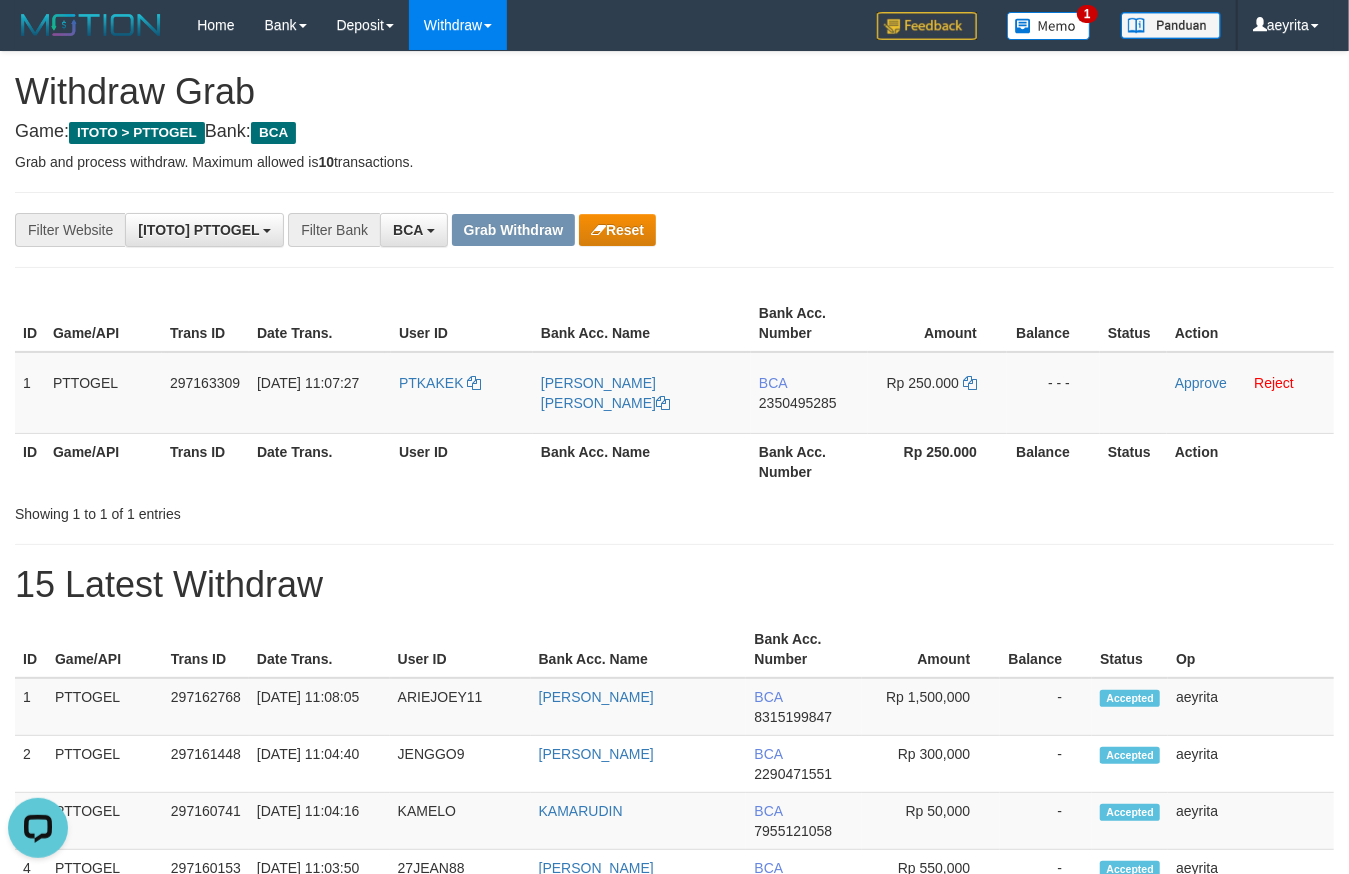 click on "**********" at bounding box center [674, 1123] 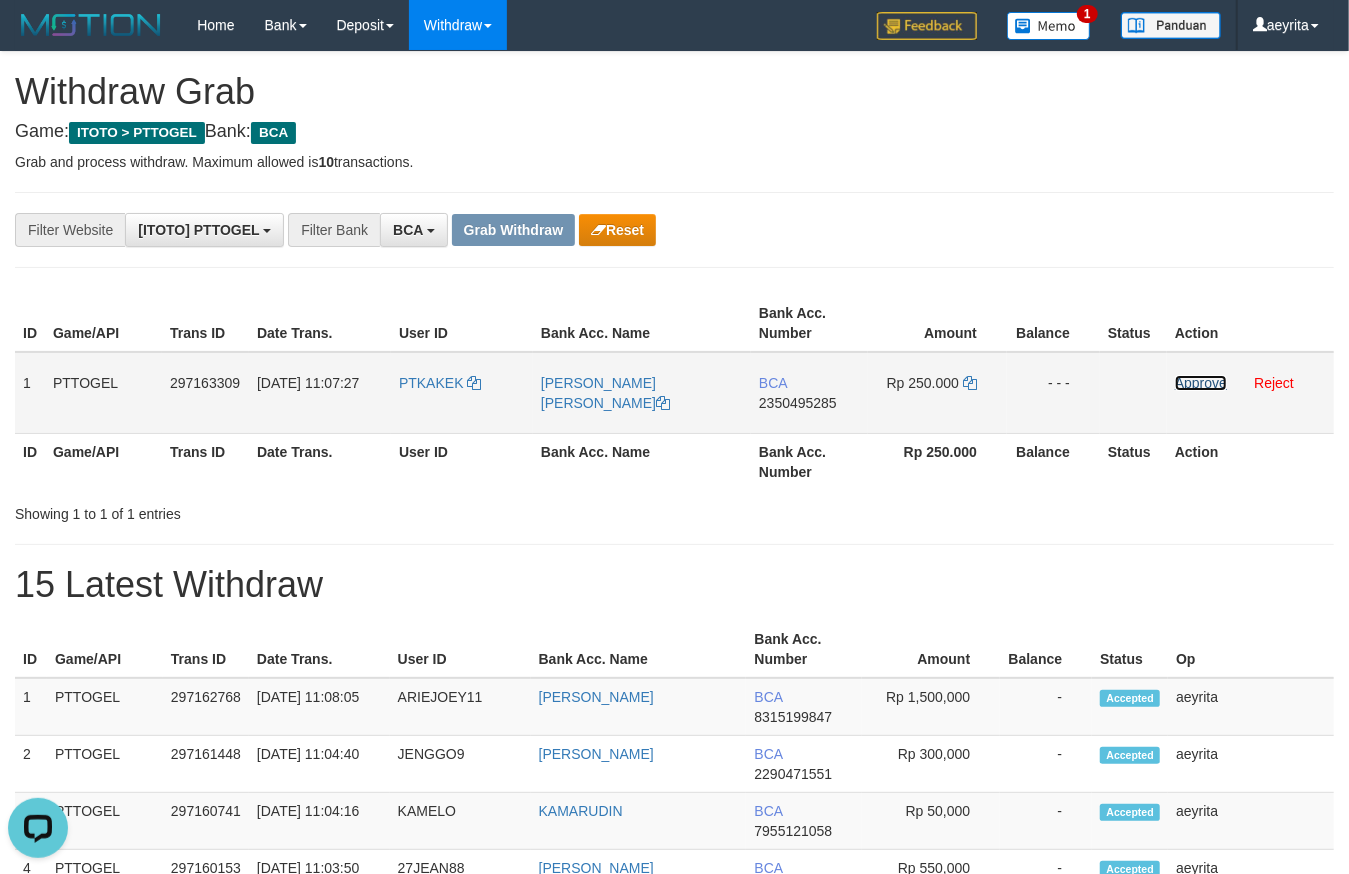 click on "Approve" at bounding box center (1201, 383) 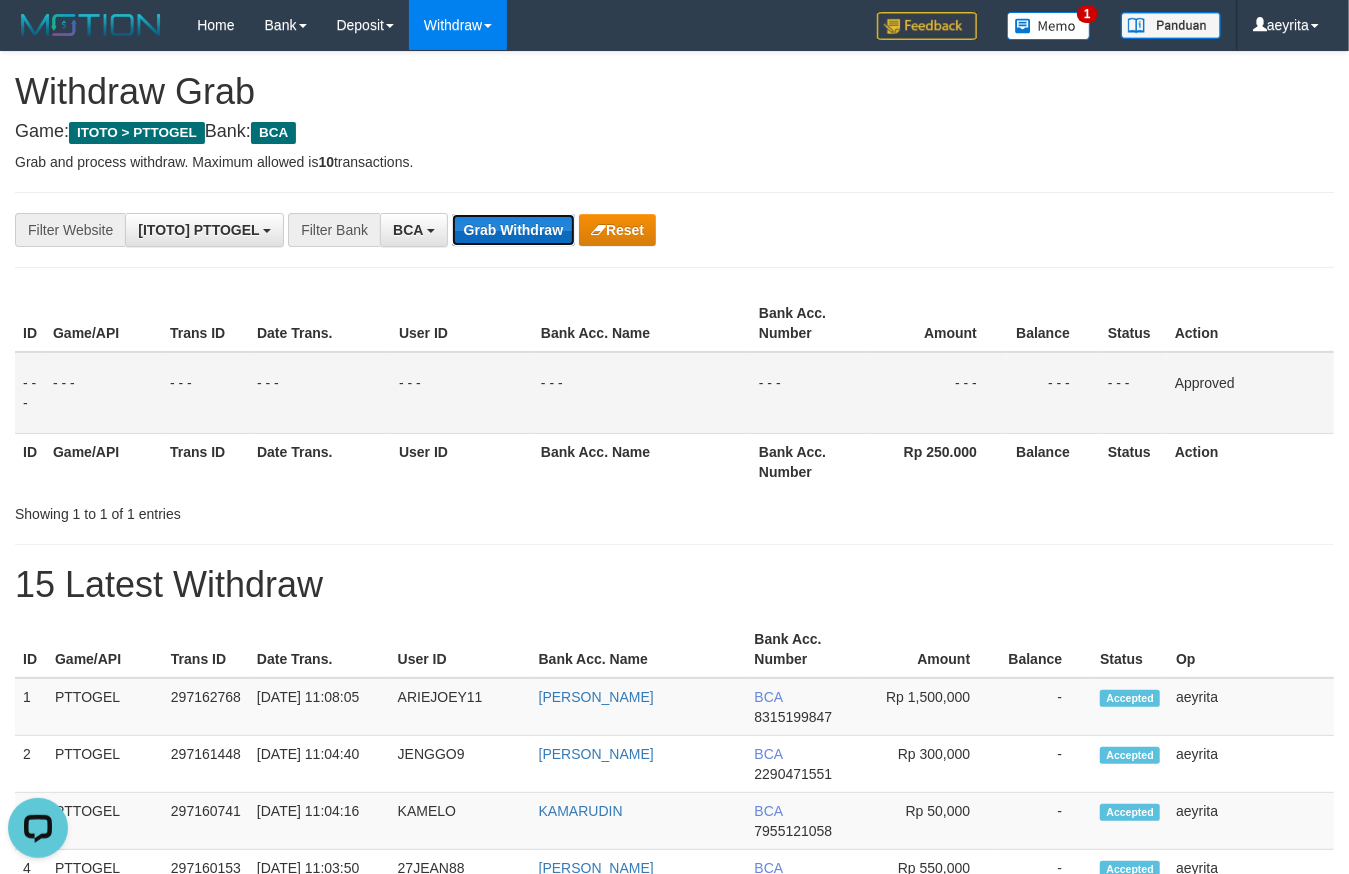 click on "Grab Withdraw" at bounding box center (513, 230) 